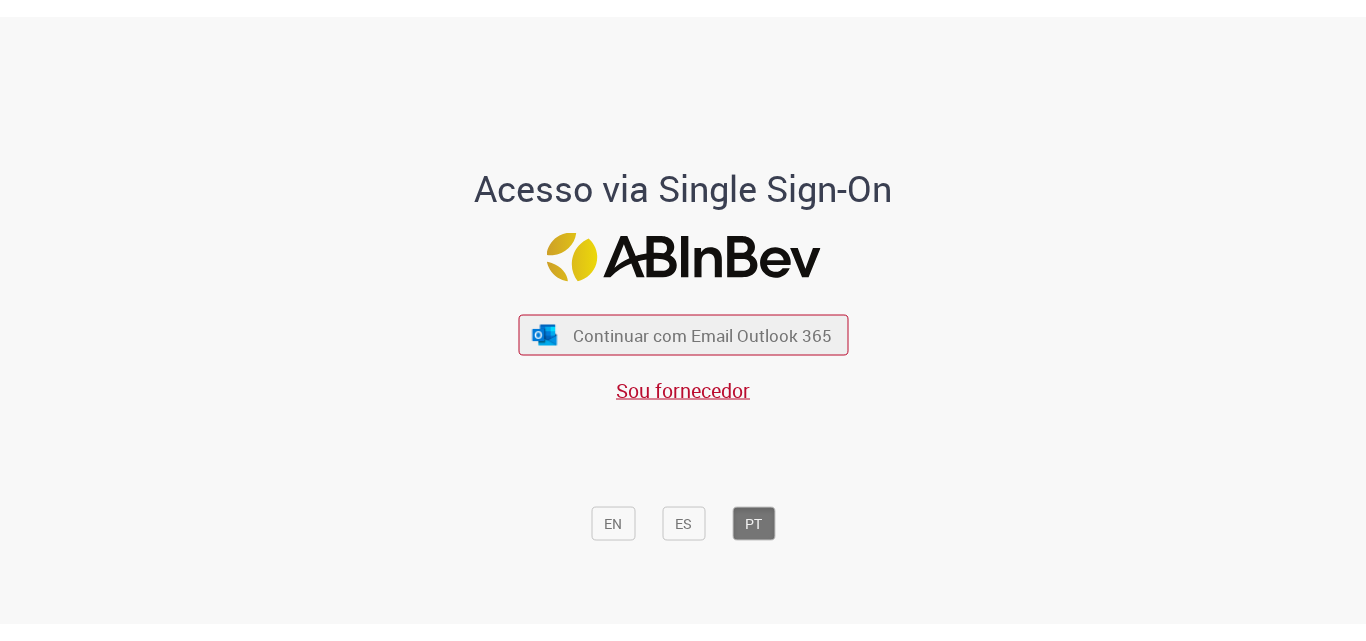 scroll, scrollTop: 0, scrollLeft: 0, axis: both 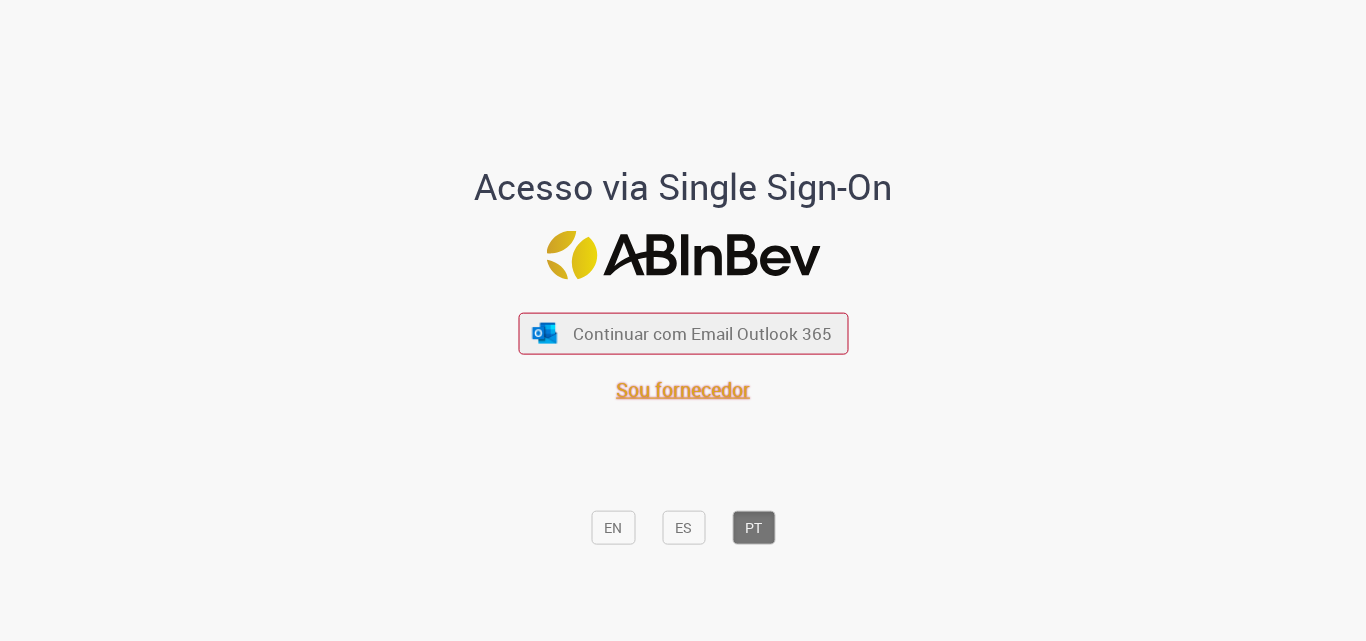 click on "Sou fornecedor" at bounding box center [683, 388] 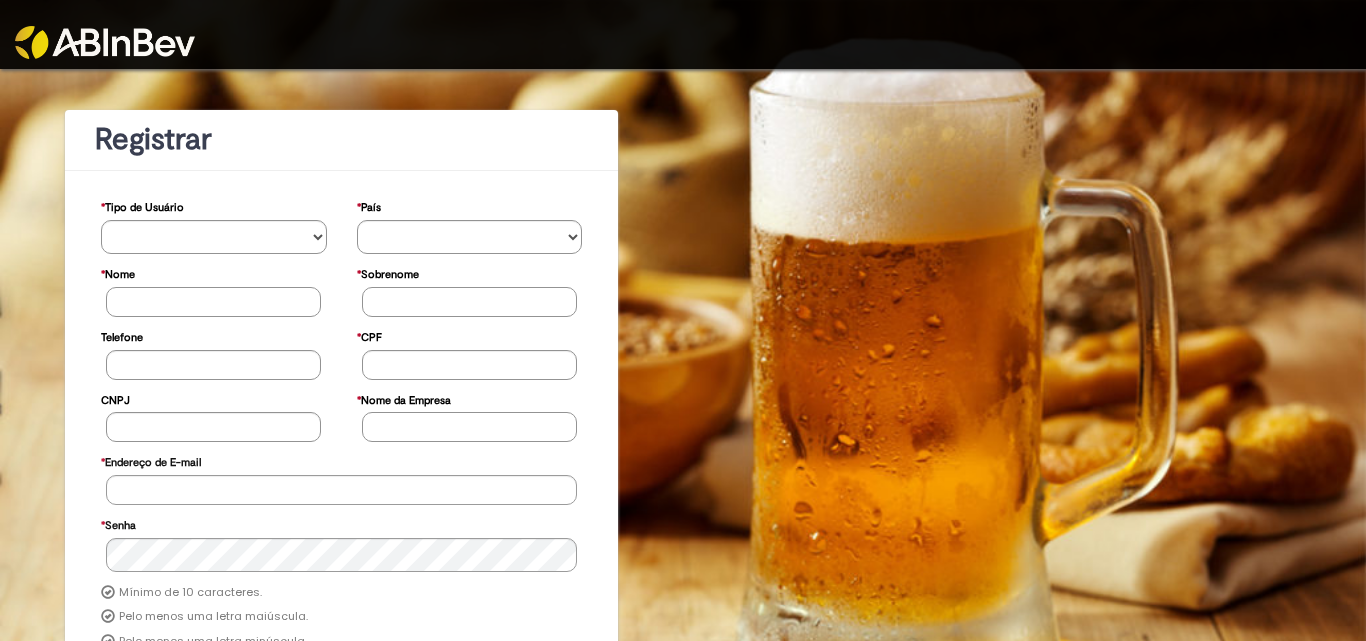 scroll, scrollTop: 0, scrollLeft: 0, axis: both 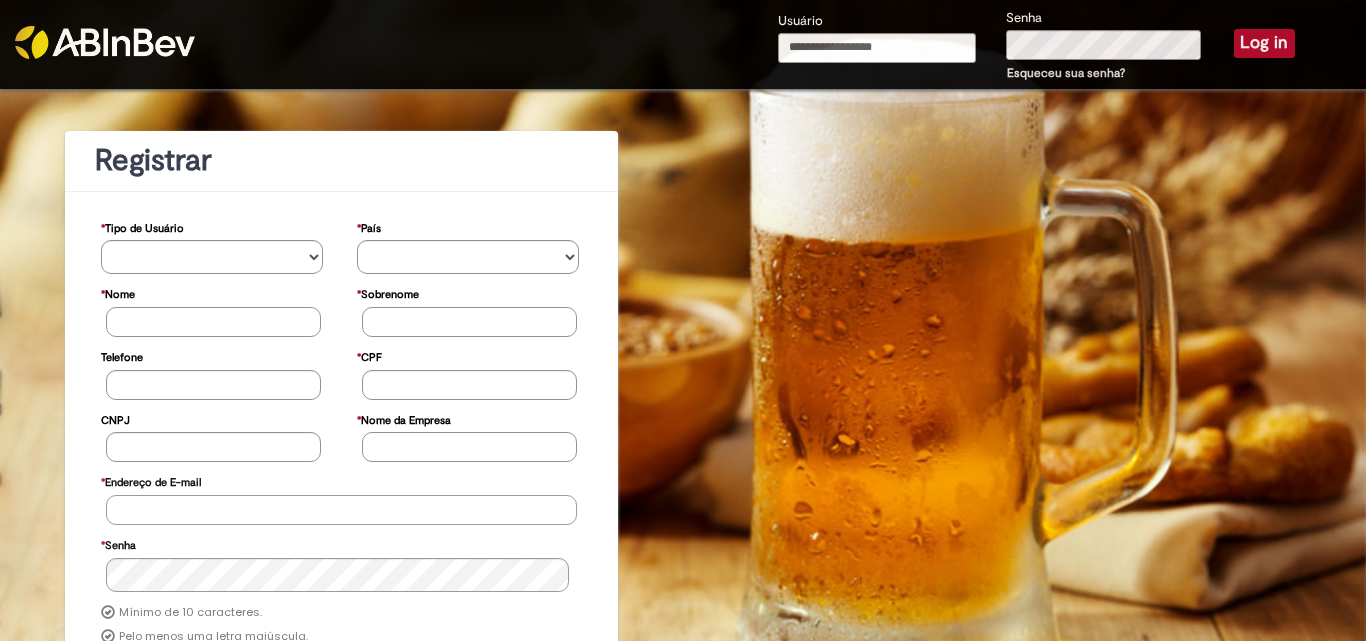 type on "**********" 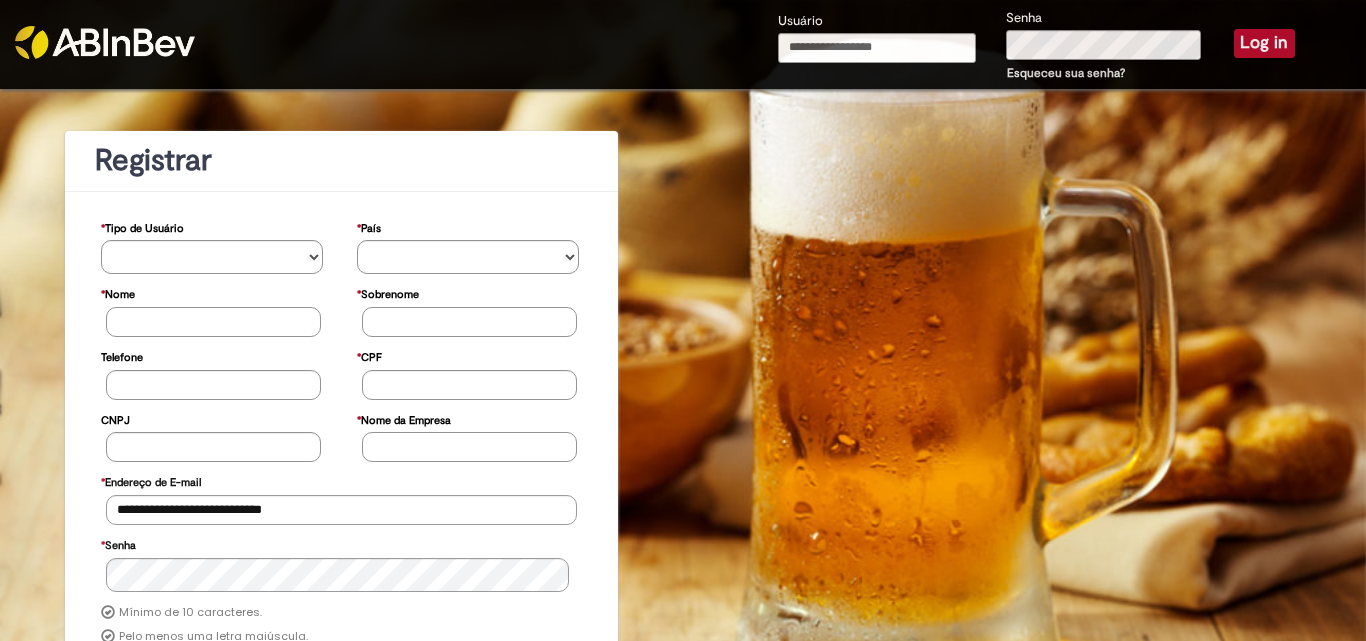 type on "**********" 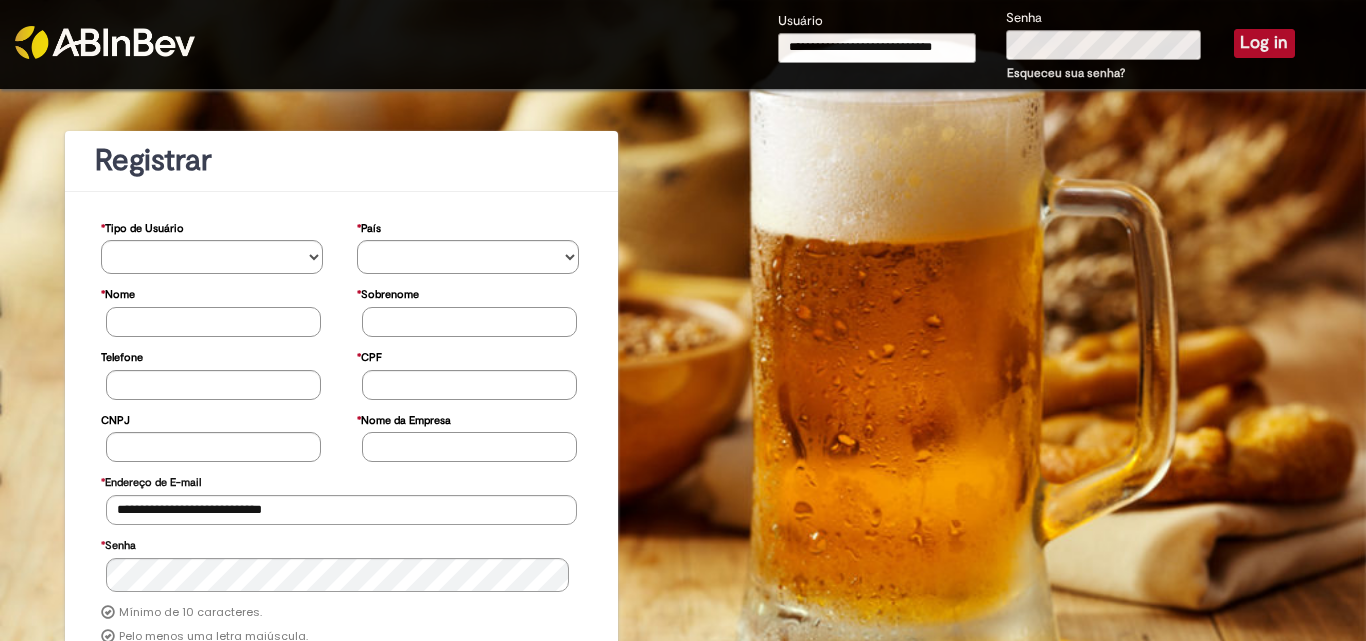 click on "Log in" at bounding box center [1264, 43] 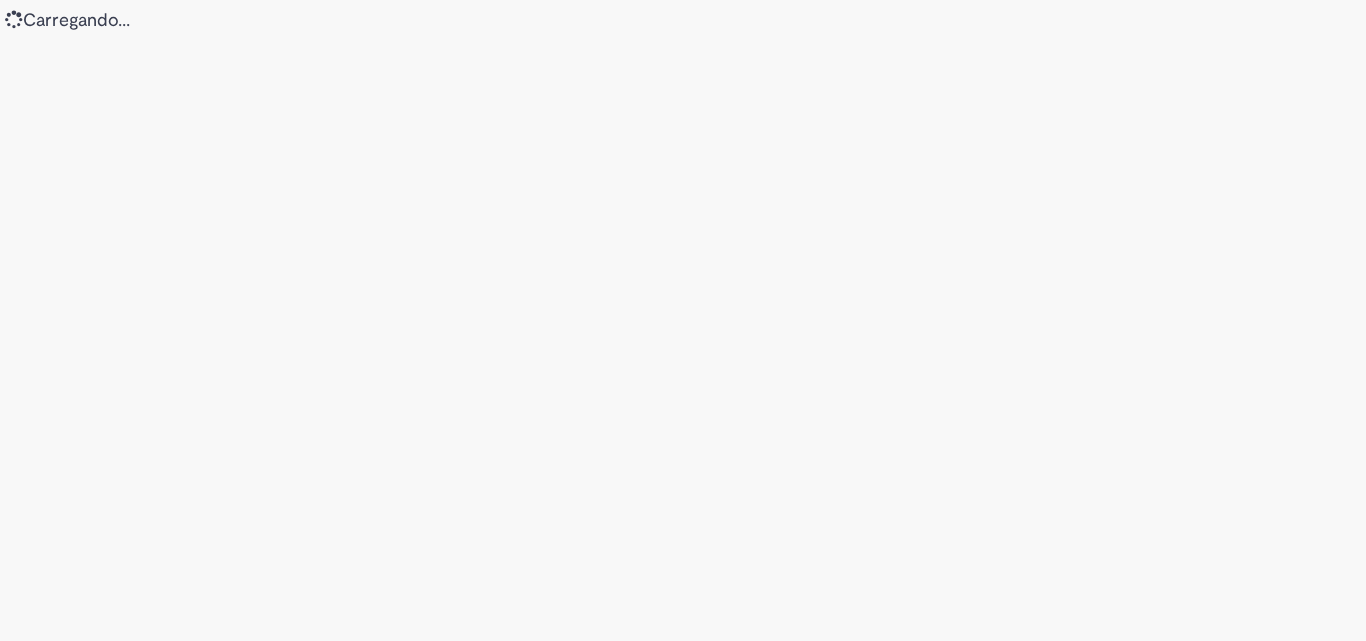 scroll, scrollTop: 0, scrollLeft: 0, axis: both 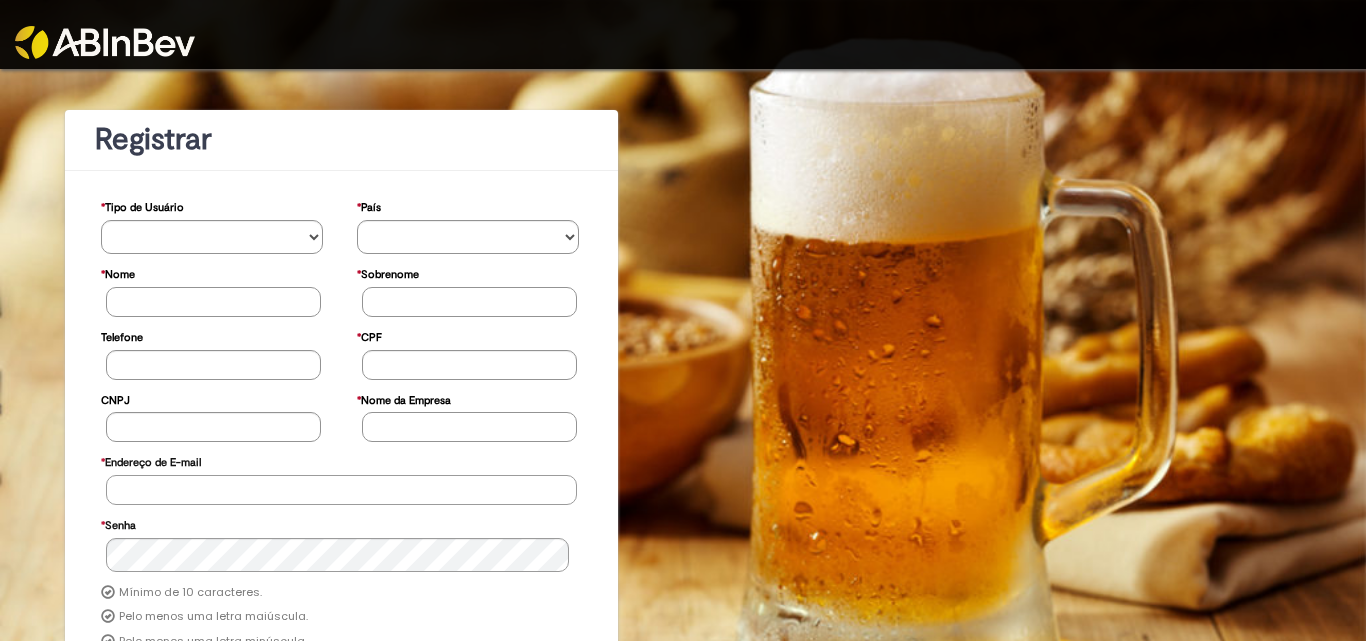 type on "**********" 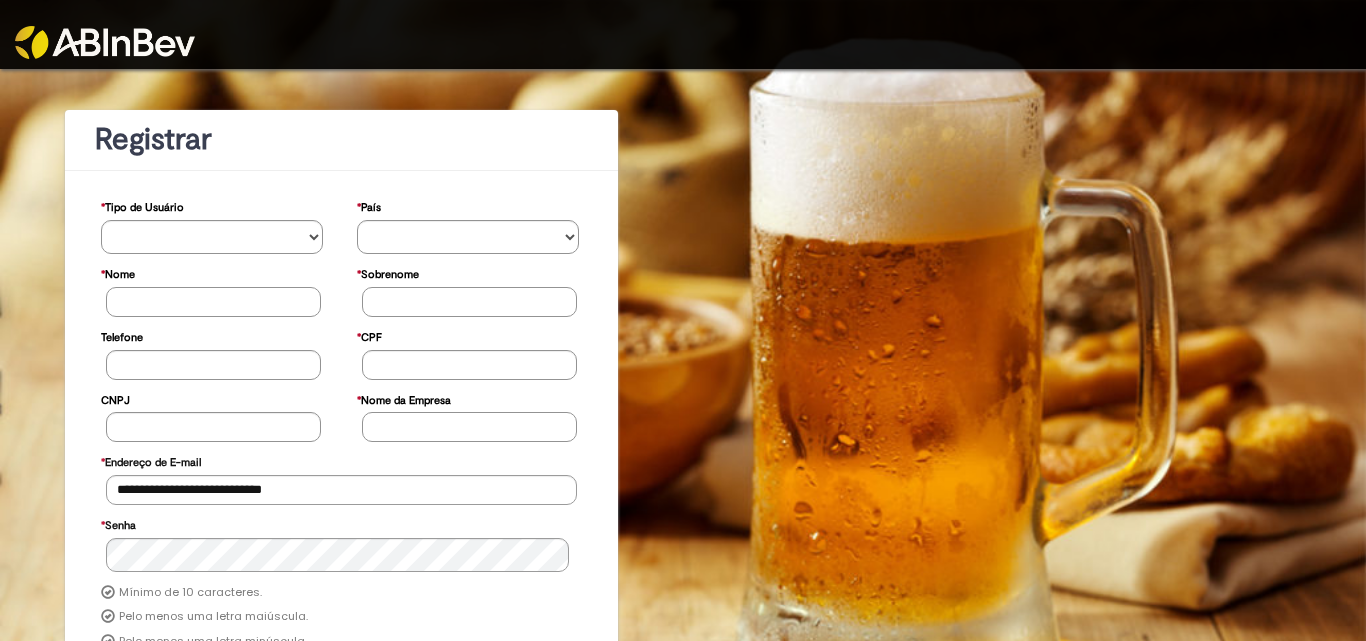 click at bounding box center [105, 42] 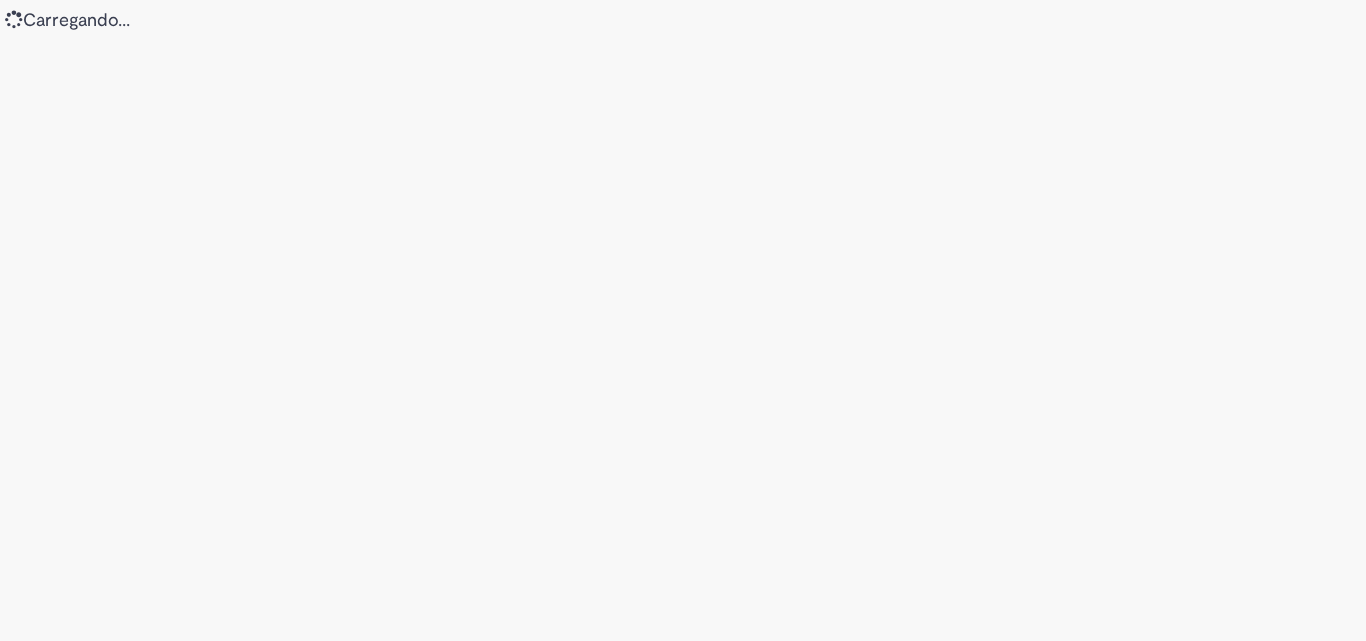 scroll, scrollTop: 0, scrollLeft: 0, axis: both 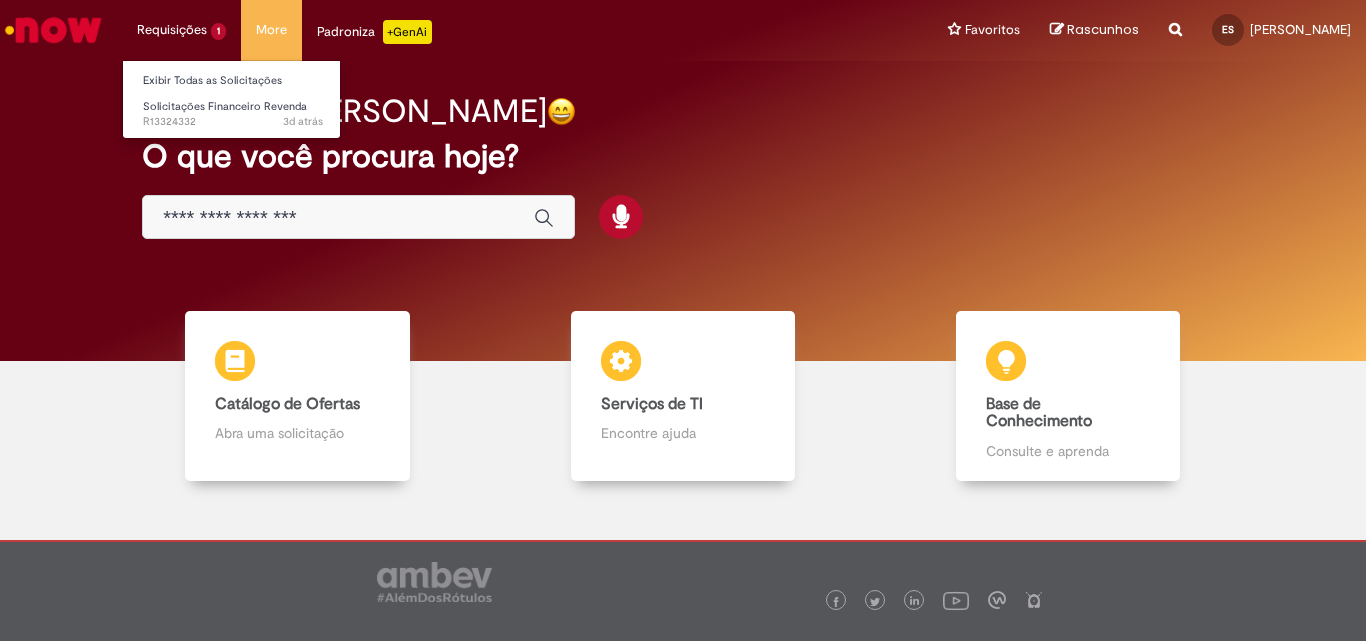 click on "Requisições   1
Exibir Todas as Solicitações
Solicitações Financeiro Revenda
3d atrás 3 dias atrás  R13324332" at bounding box center [181, 30] 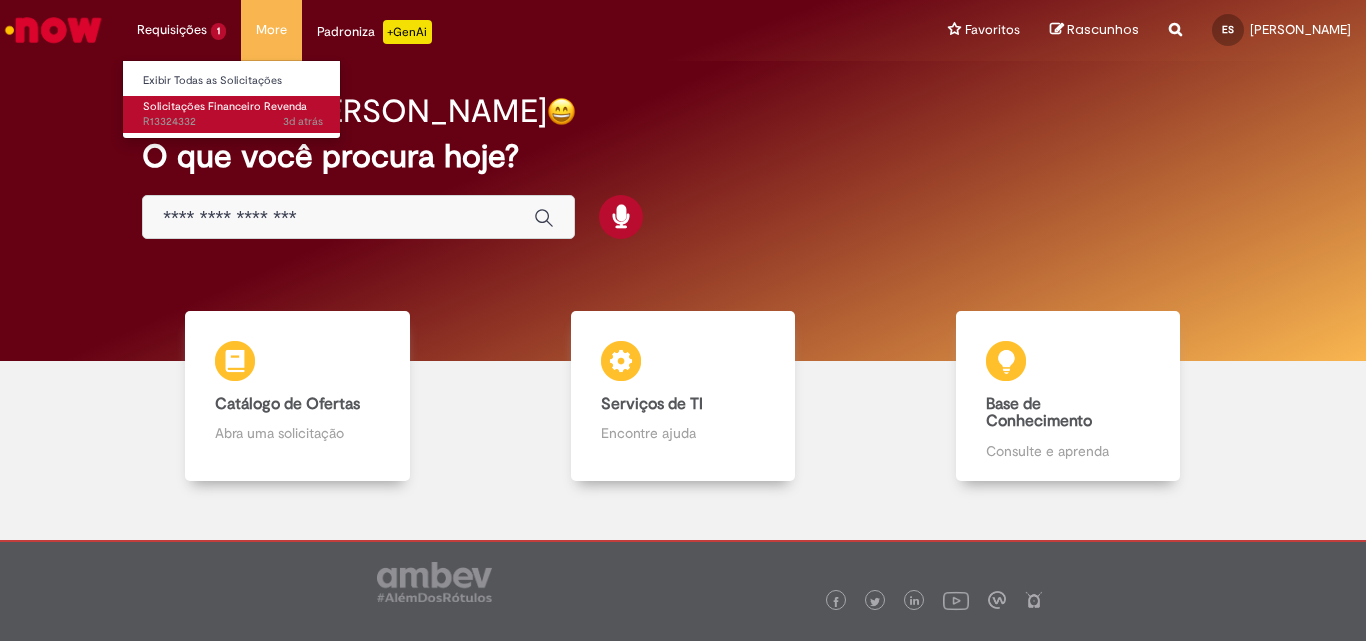 click on "Solicitações Financeiro Revenda" at bounding box center [225, 106] 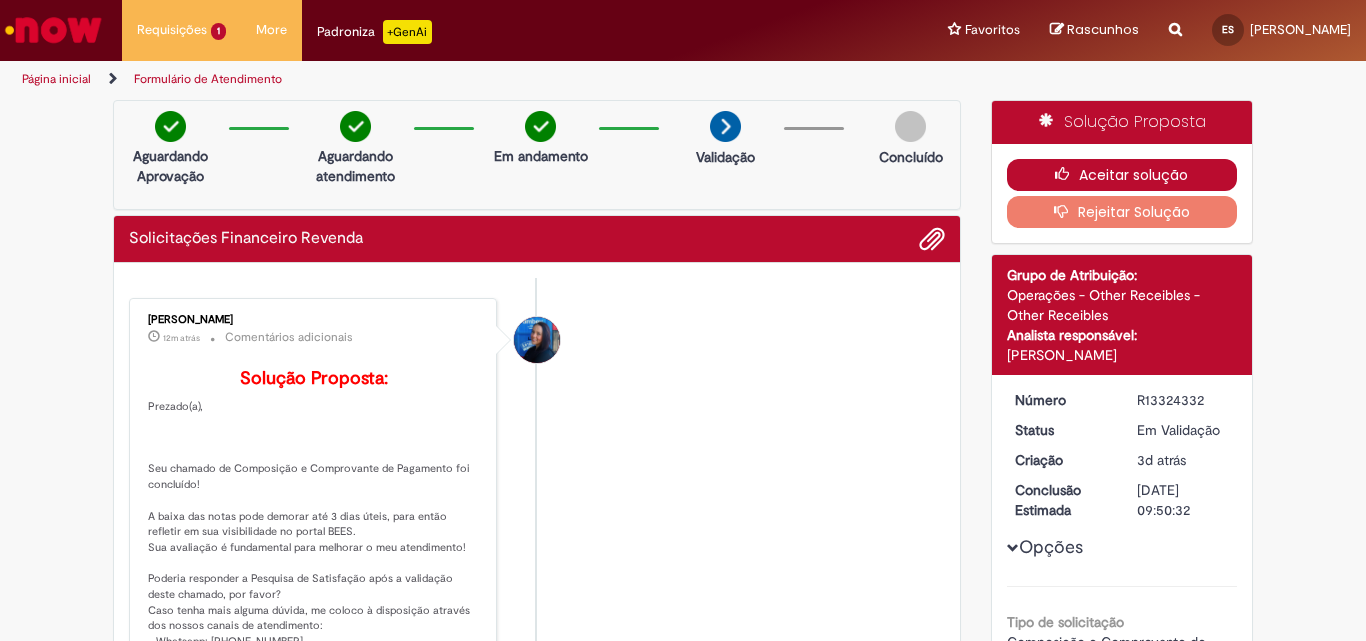 click at bounding box center (1067, 174) 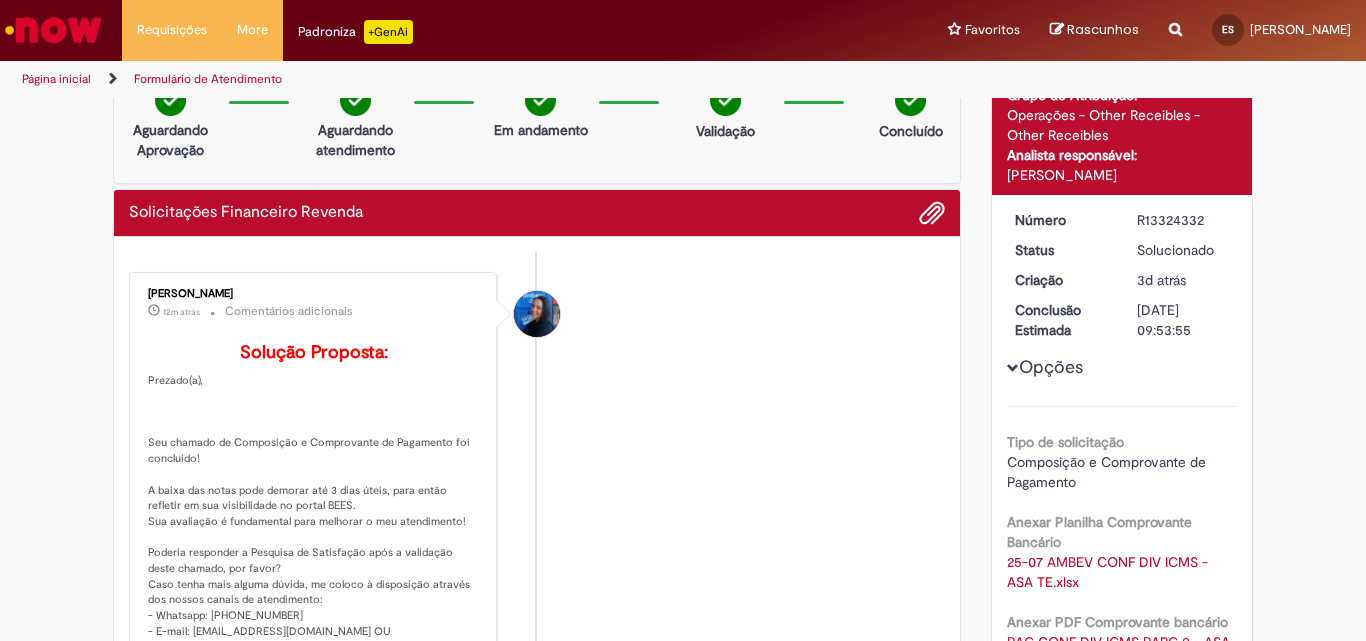 scroll, scrollTop: 100, scrollLeft: 0, axis: vertical 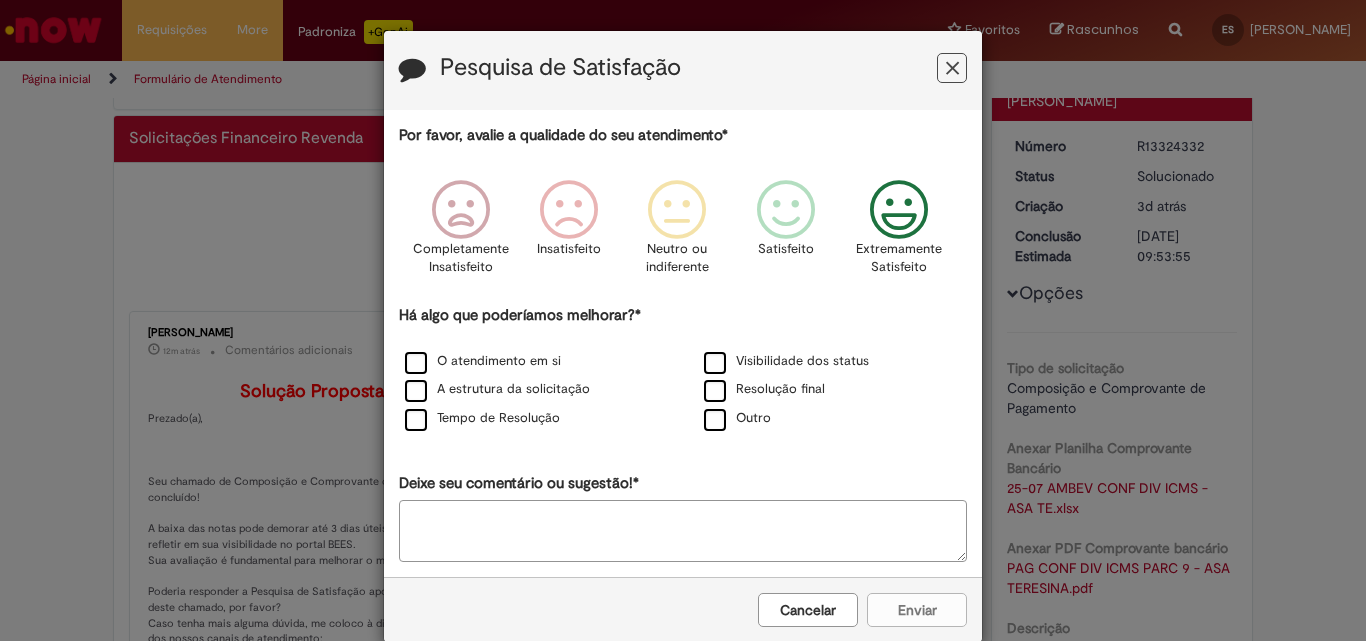 click at bounding box center (899, 210) 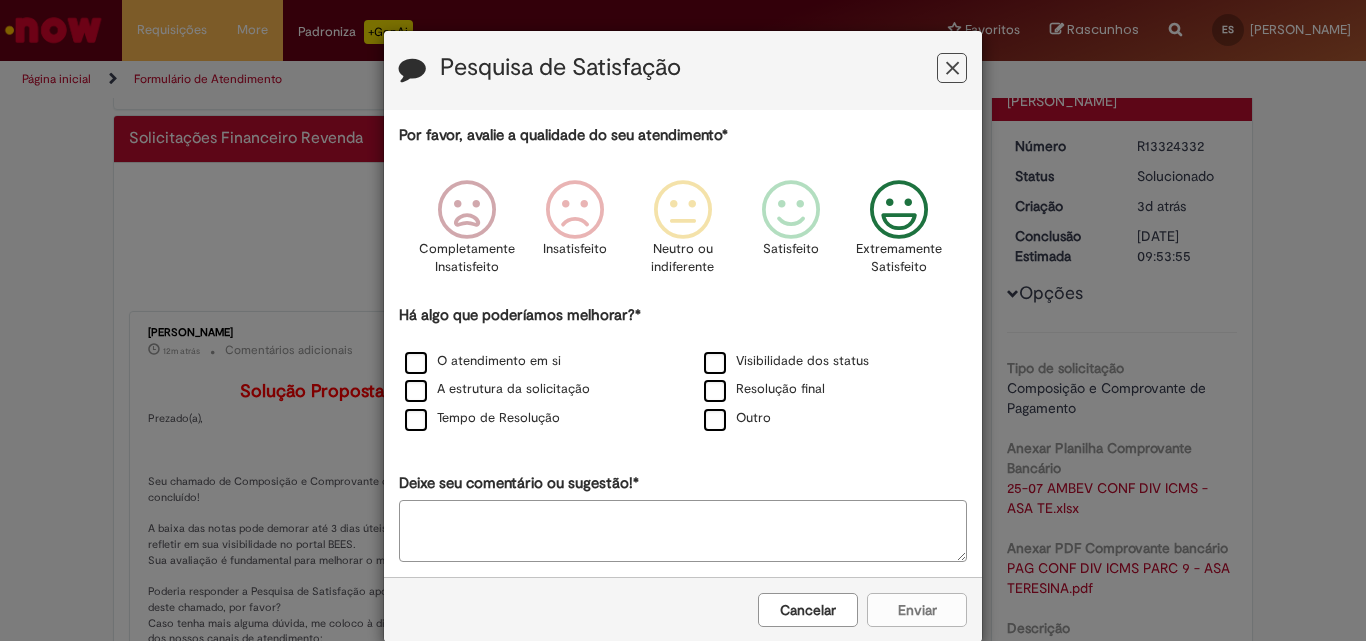 click on "Tempo de Resolução" at bounding box center (533, 419) 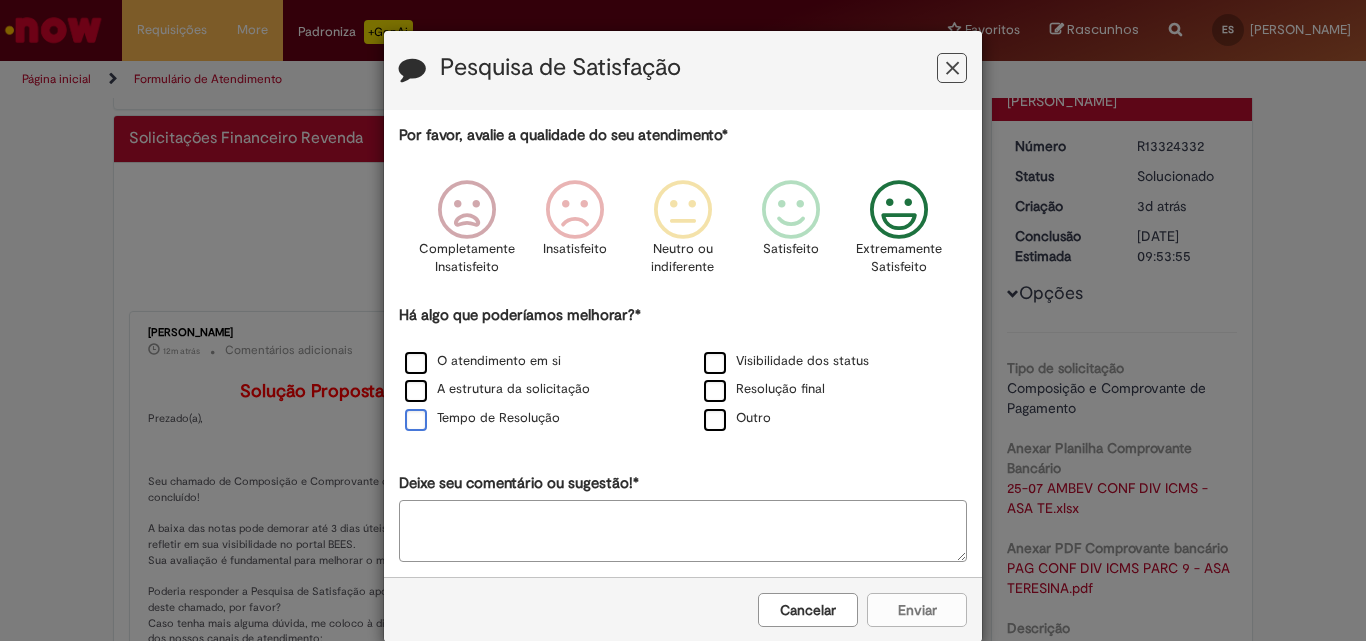 drag, startPoint x: 406, startPoint y: 421, endPoint x: 596, endPoint y: 527, distance: 217.56837 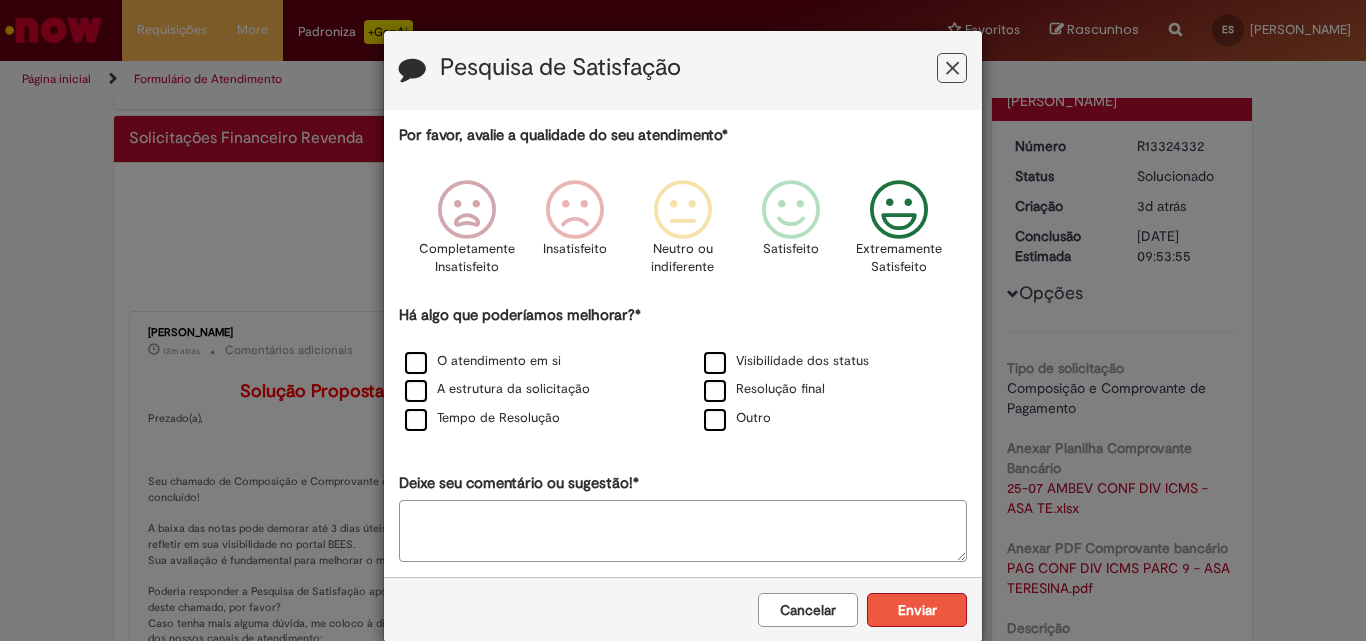 click on "Enviar" at bounding box center (917, 610) 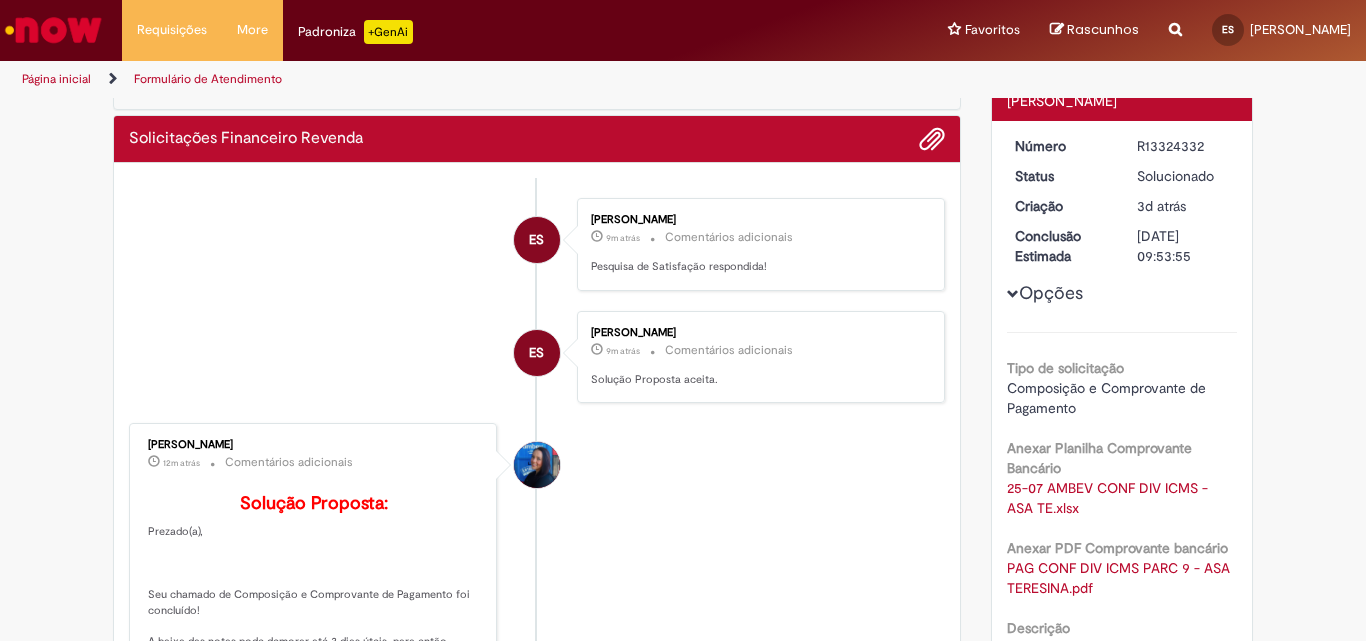 click on "Reportar problema
Artigos
Não encontrou base de conhecimento
Catálogo
Não foram encontradas ofertas
Comunidade
Nenhum resultado encontrado na comunidade" at bounding box center [1175, 30] 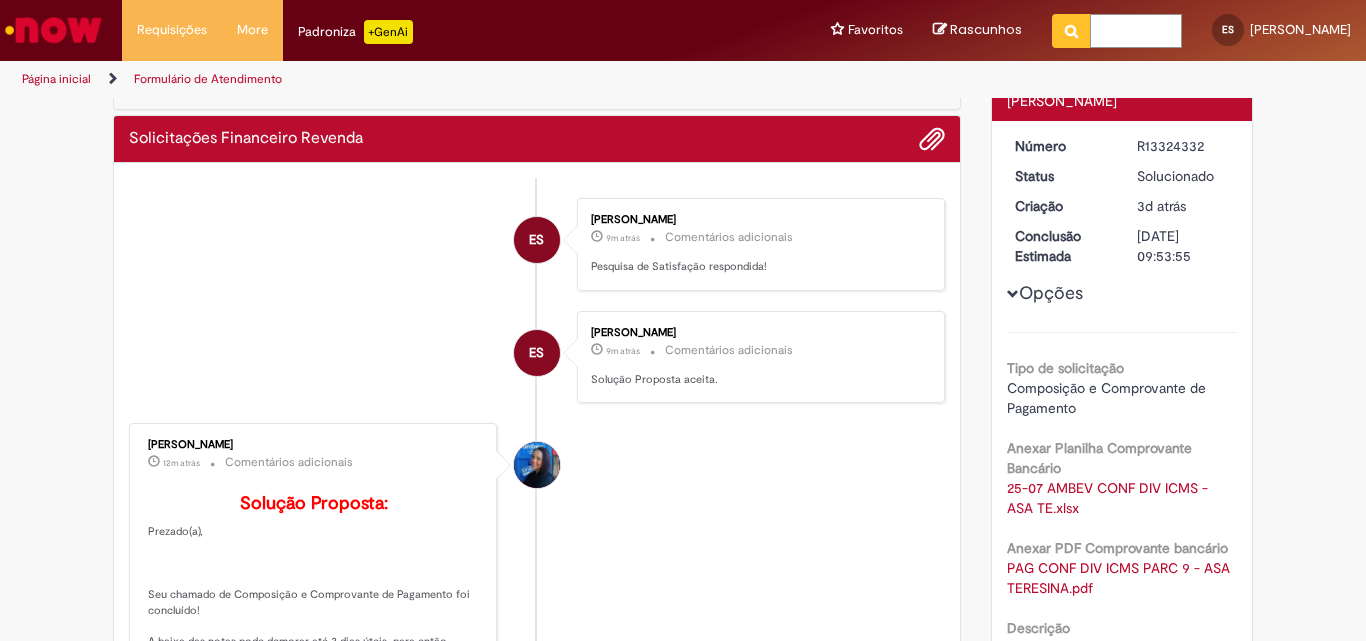click at bounding box center [1136, 31] 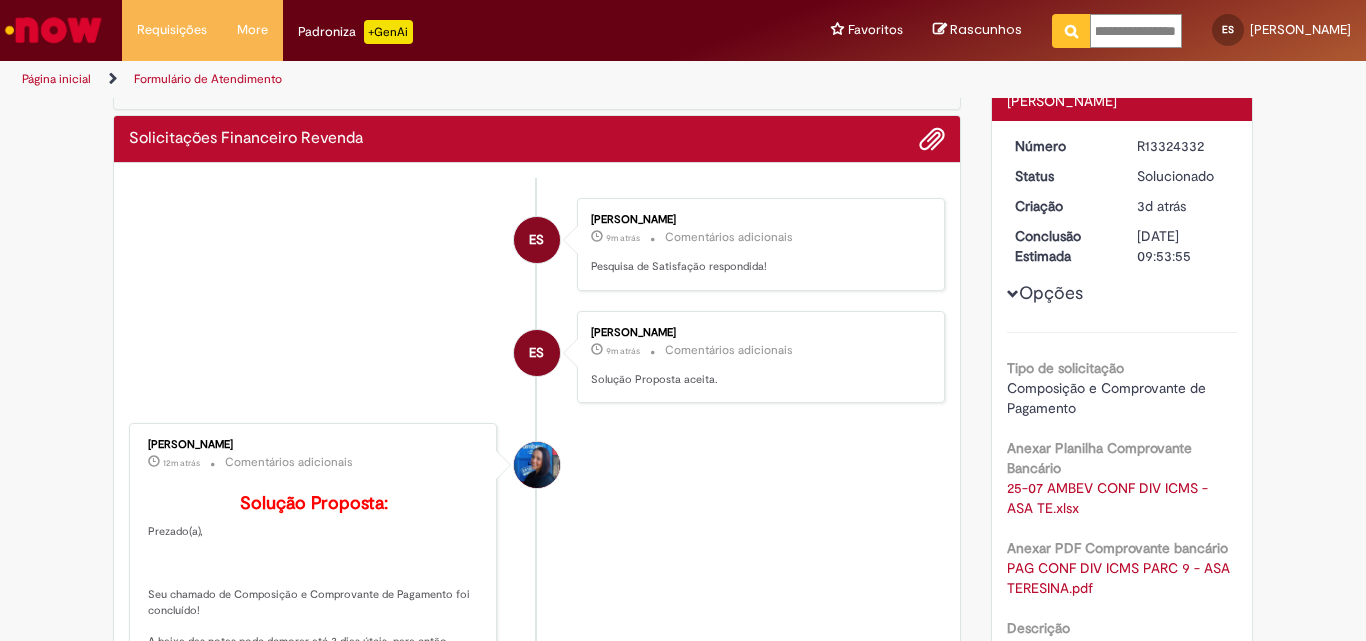 type on "**********" 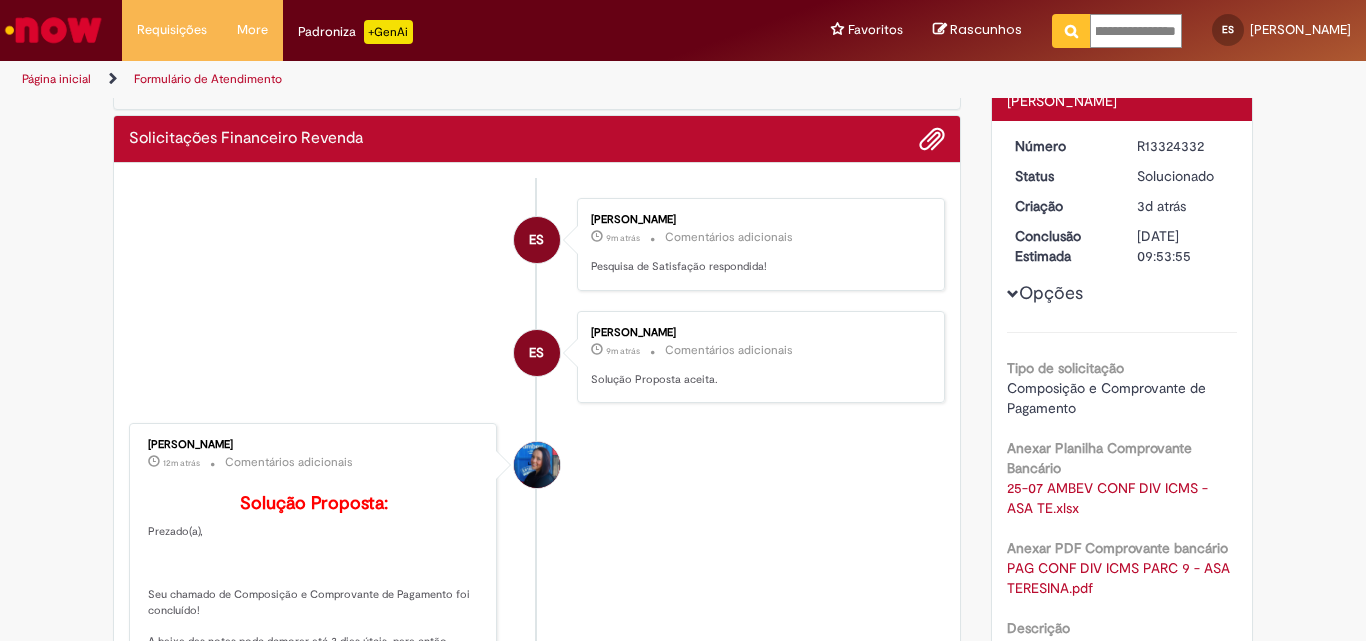 scroll, scrollTop: 0, scrollLeft: 68, axis: horizontal 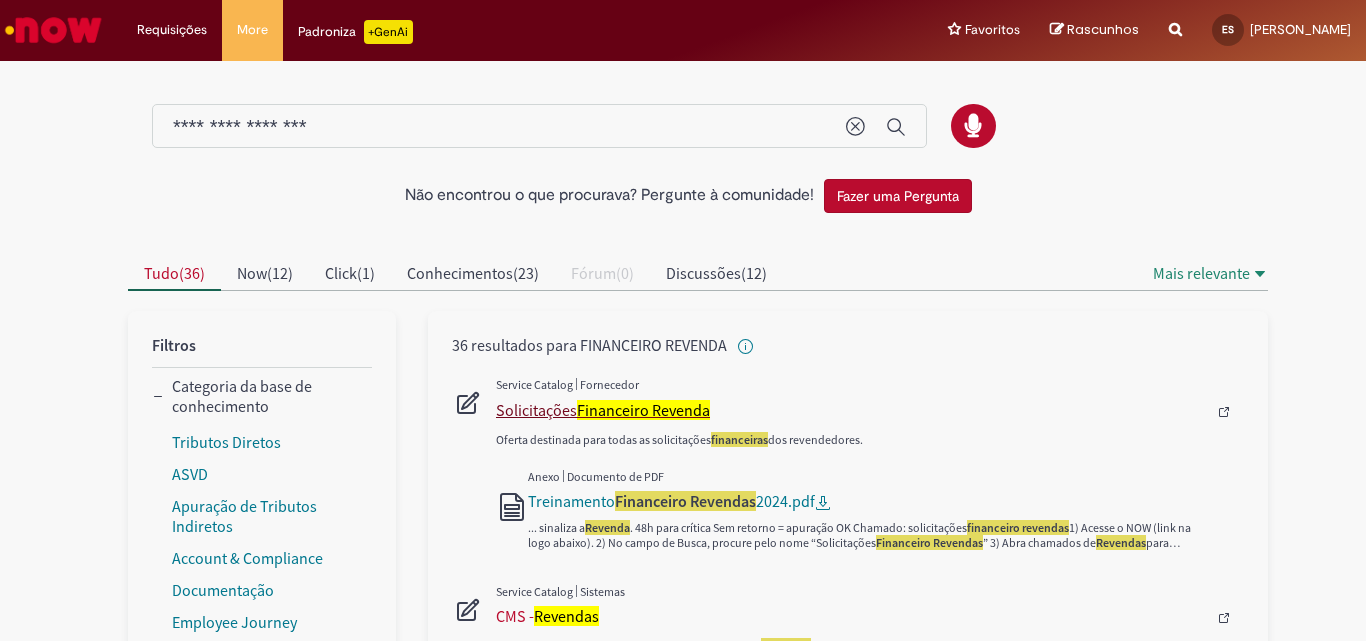 click on "Solicitações  Financeiro Revenda" at bounding box center (851, 410) 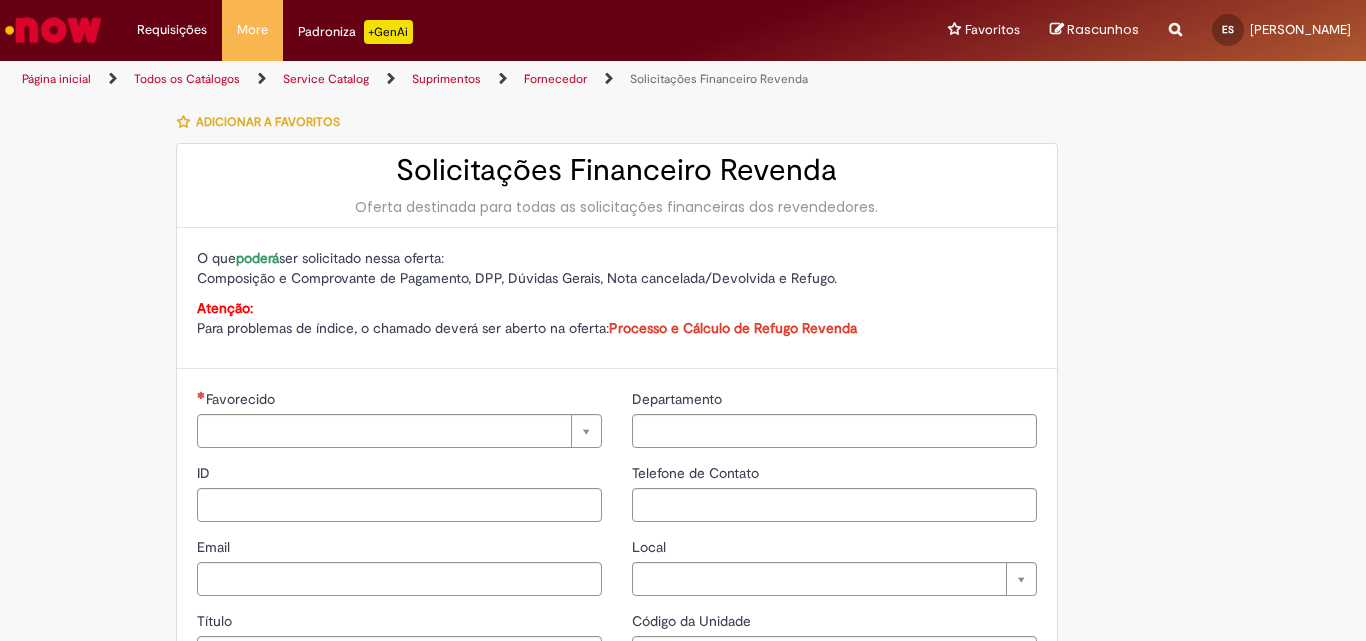 type on "**********" 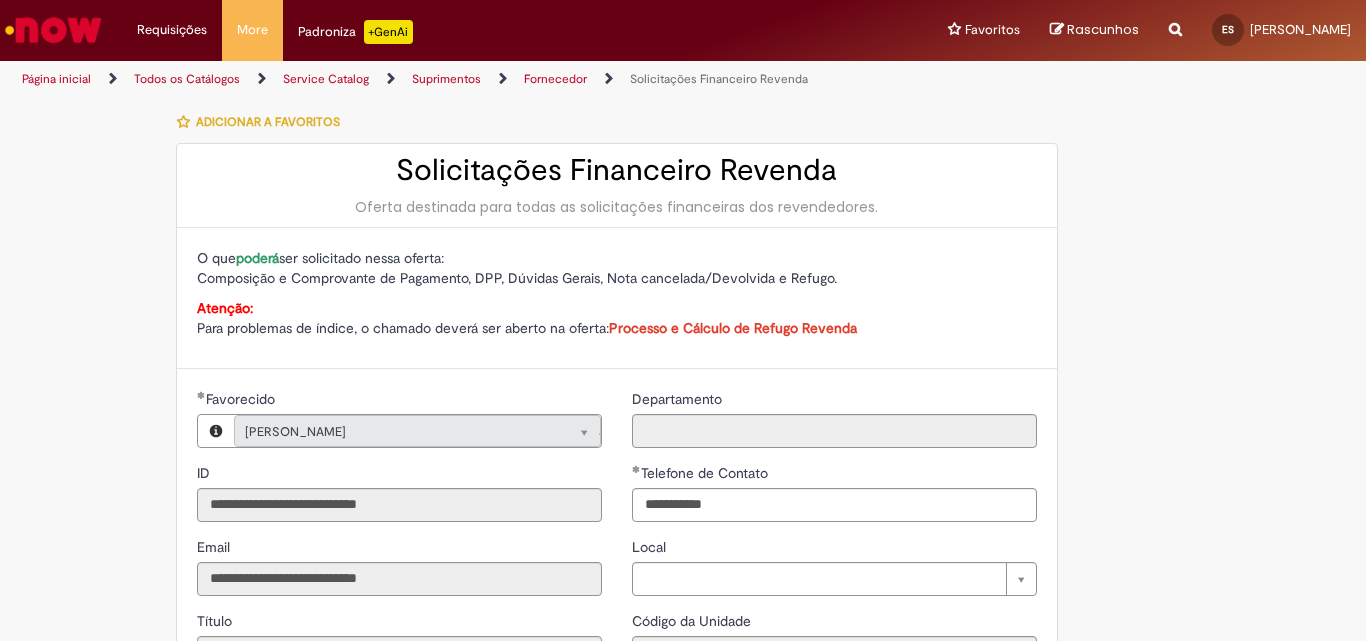type on "**********" 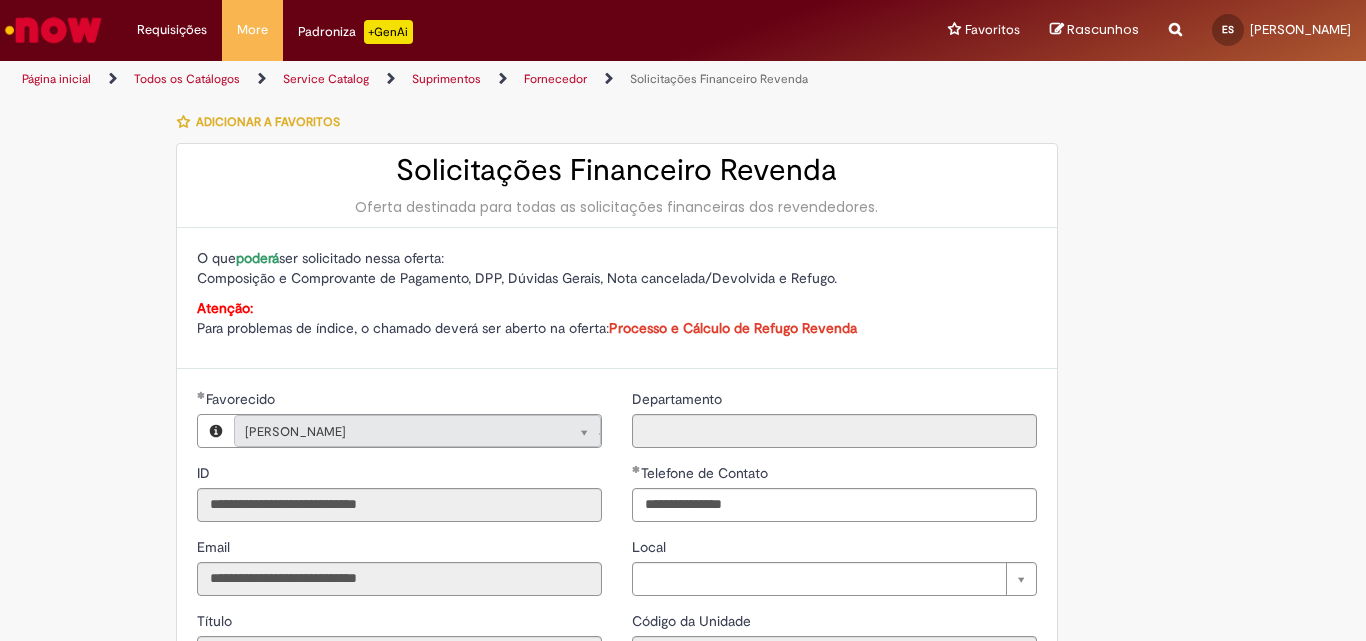type on "**********" 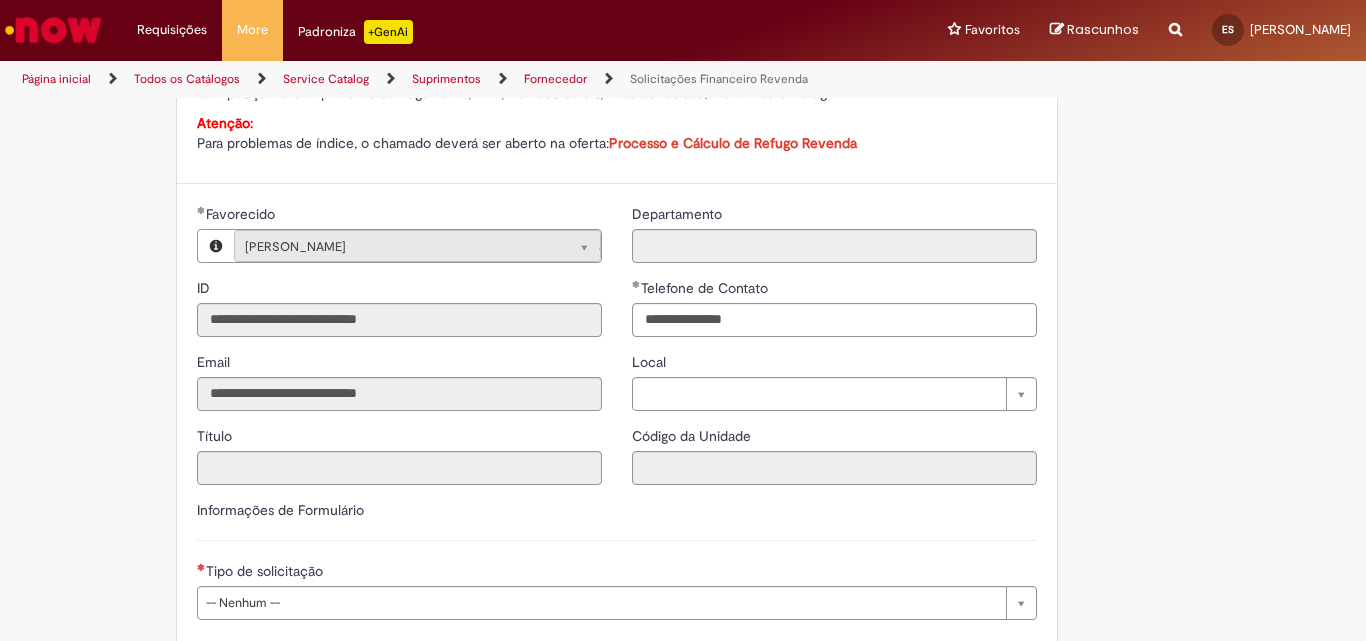 scroll, scrollTop: 500, scrollLeft: 0, axis: vertical 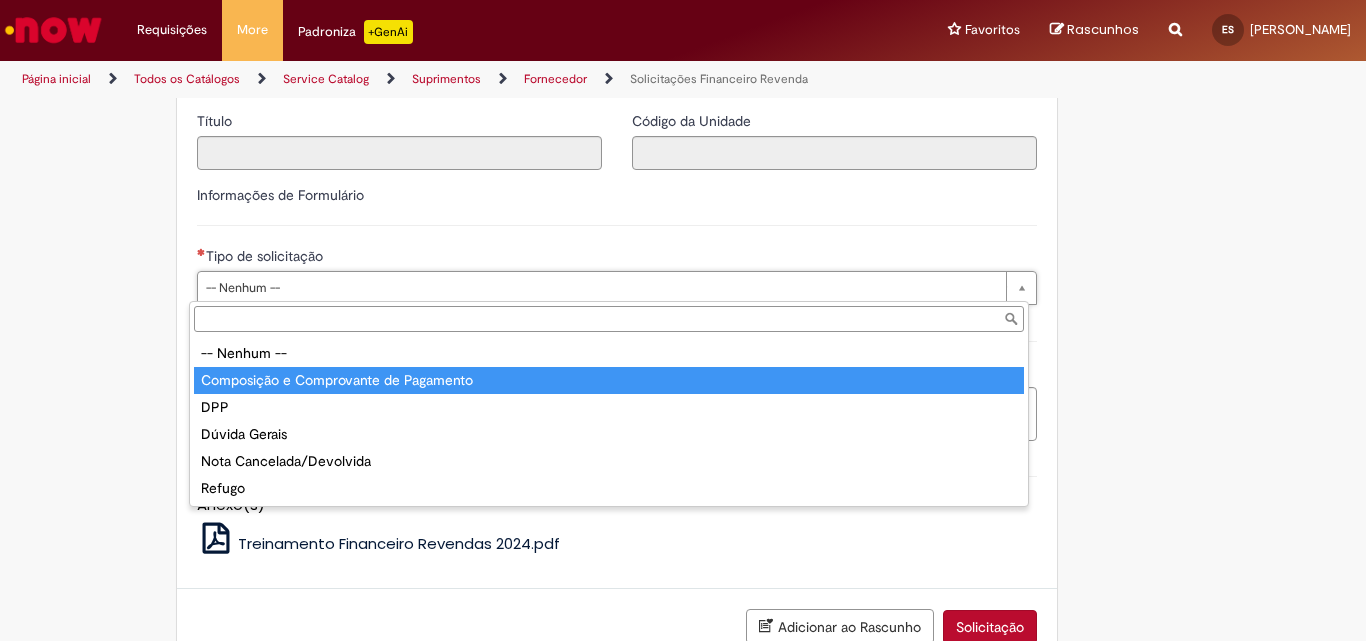 type on "**********" 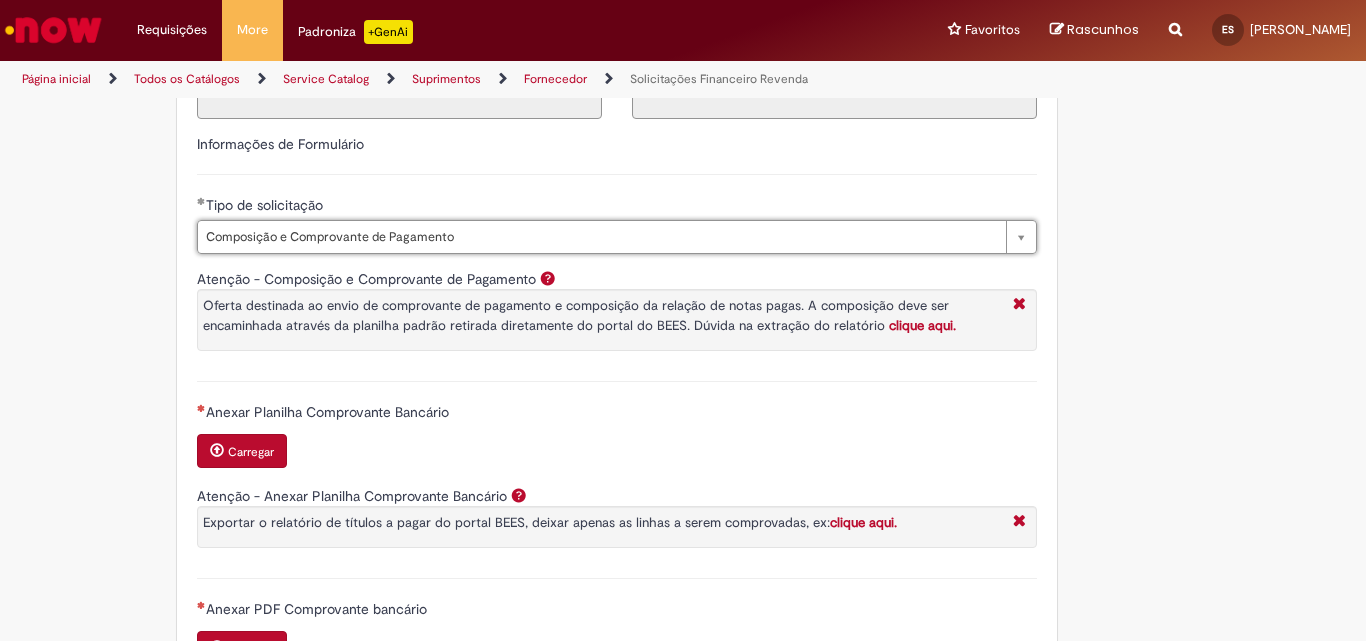 scroll, scrollTop: 600, scrollLeft: 0, axis: vertical 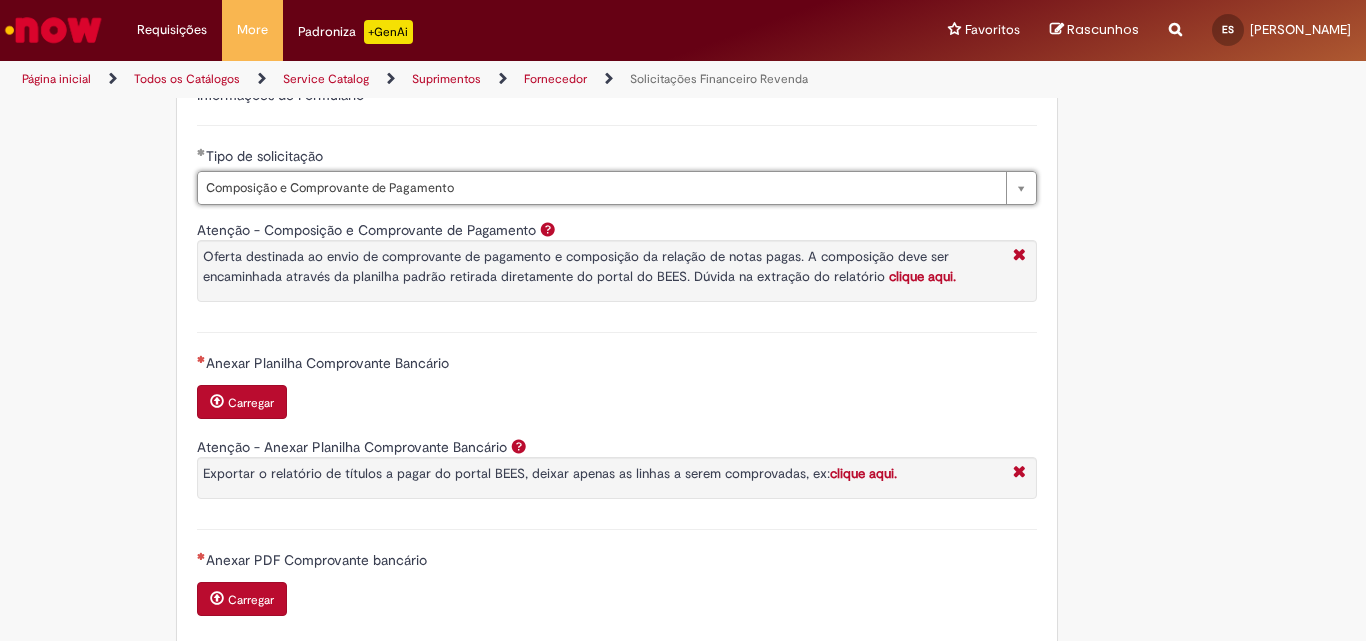 click on "Carregar" at bounding box center [251, 403] 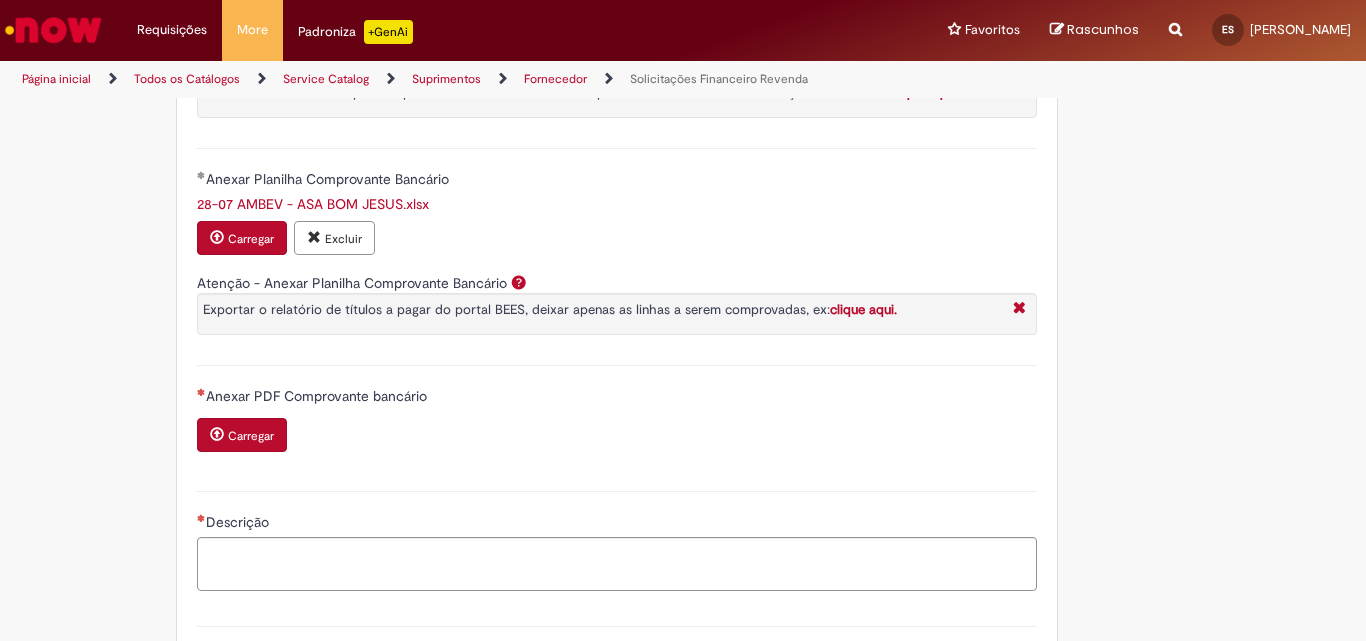 scroll, scrollTop: 800, scrollLeft: 0, axis: vertical 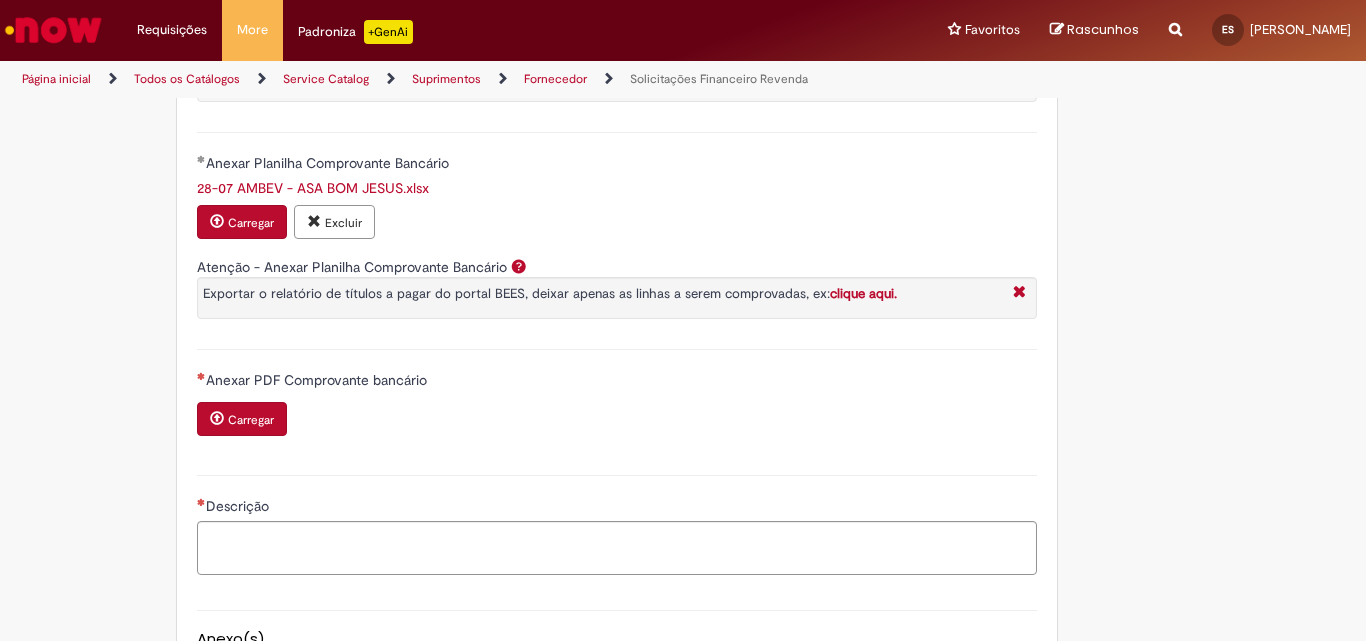 click on "Carregar" at bounding box center [251, 420] 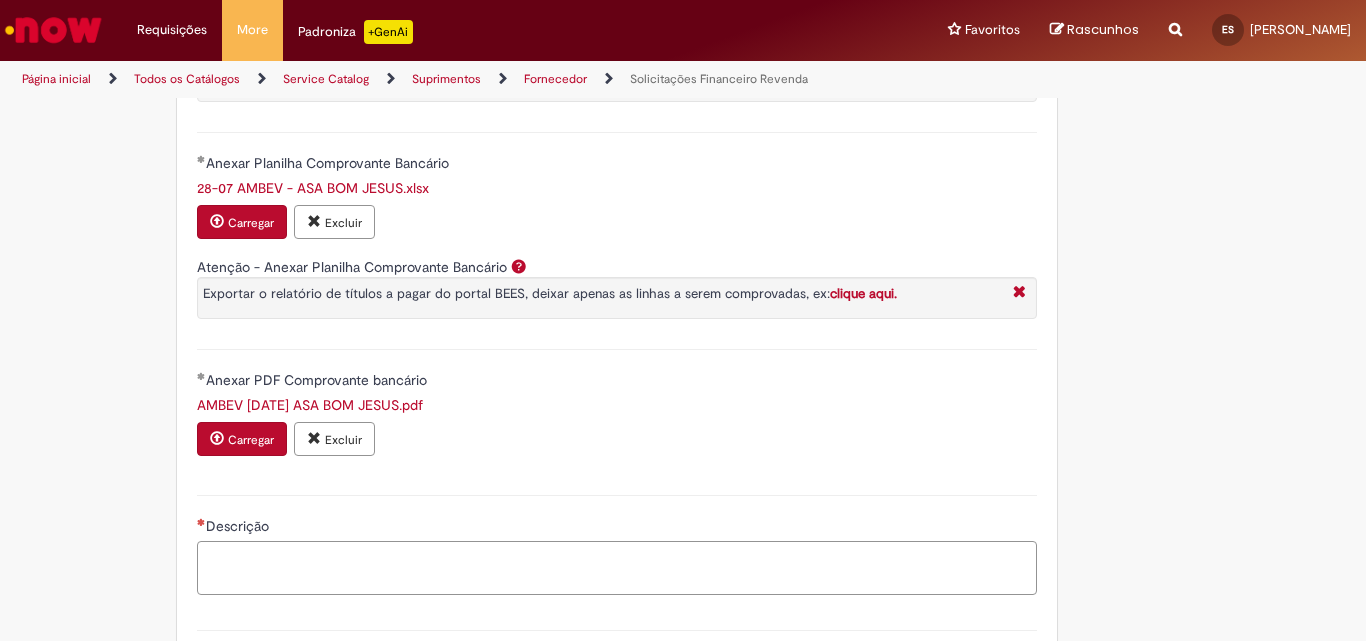 click on "Descrição" at bounding box center [617, 568] 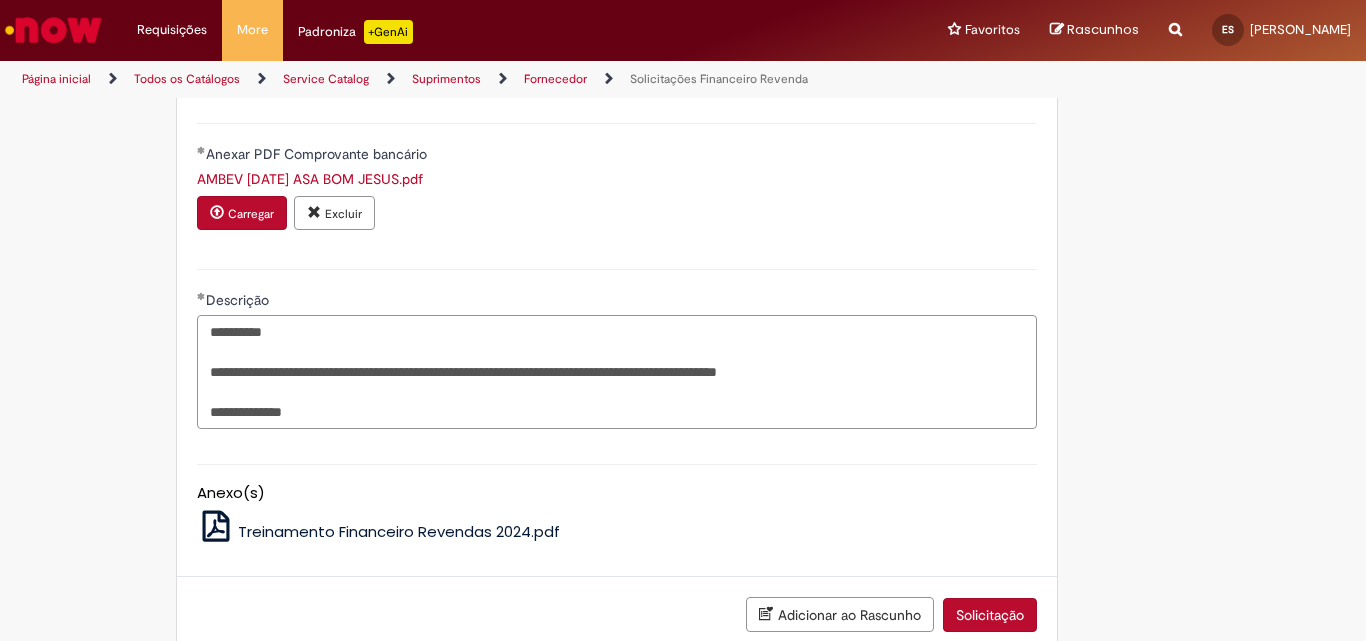 scroll, scrollTop: 1148, scrollLeft: 0, axis: vertical 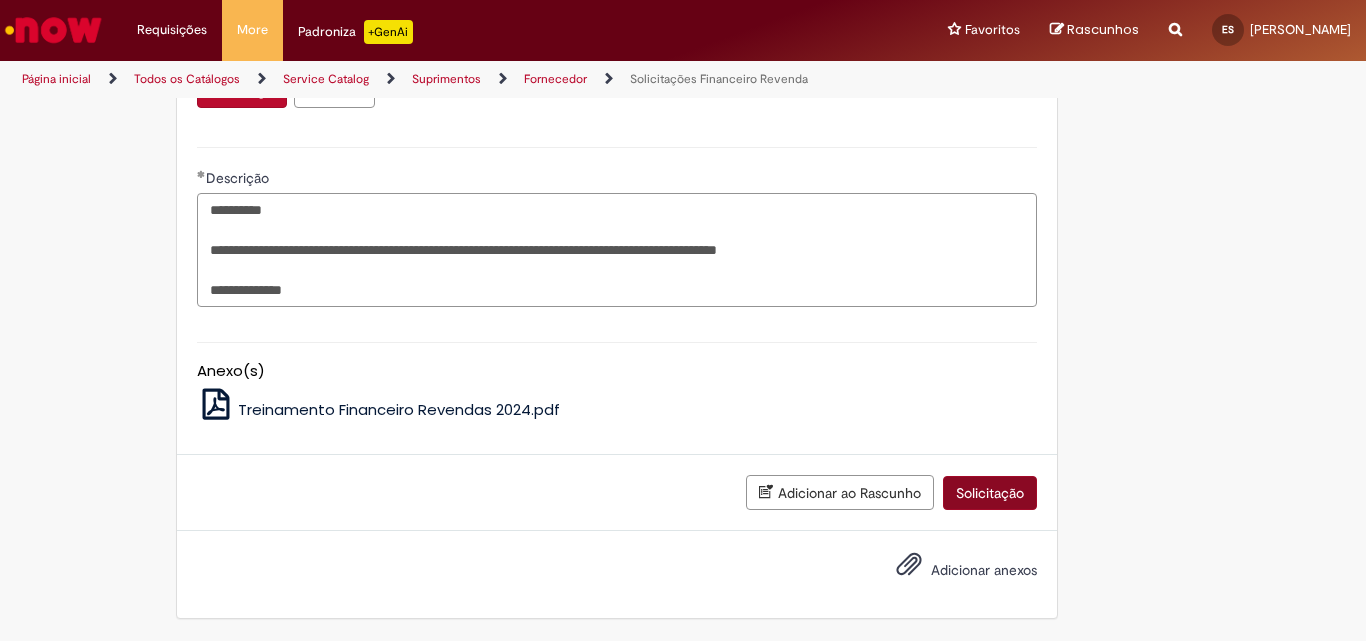 type on "**********" 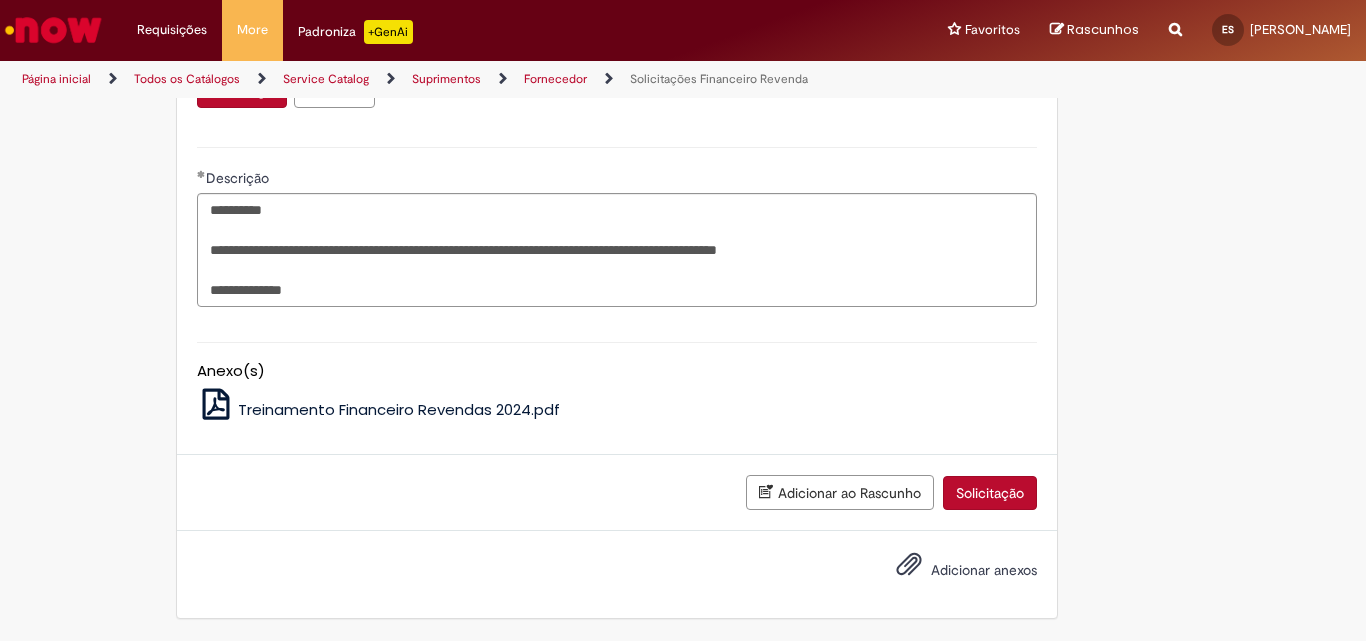 click on "Solicitação" at bounding box center (990, 493) 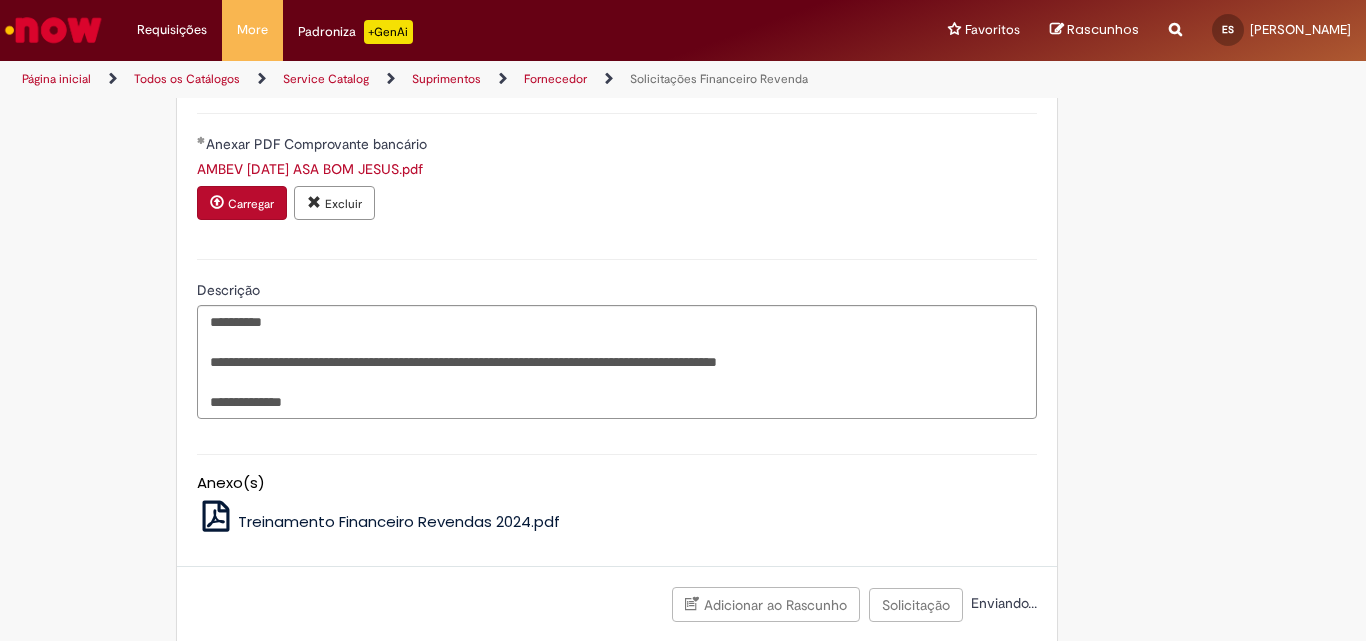 scroll, scrollTop: 1002, scrollLeft: 0, axis: vertical 